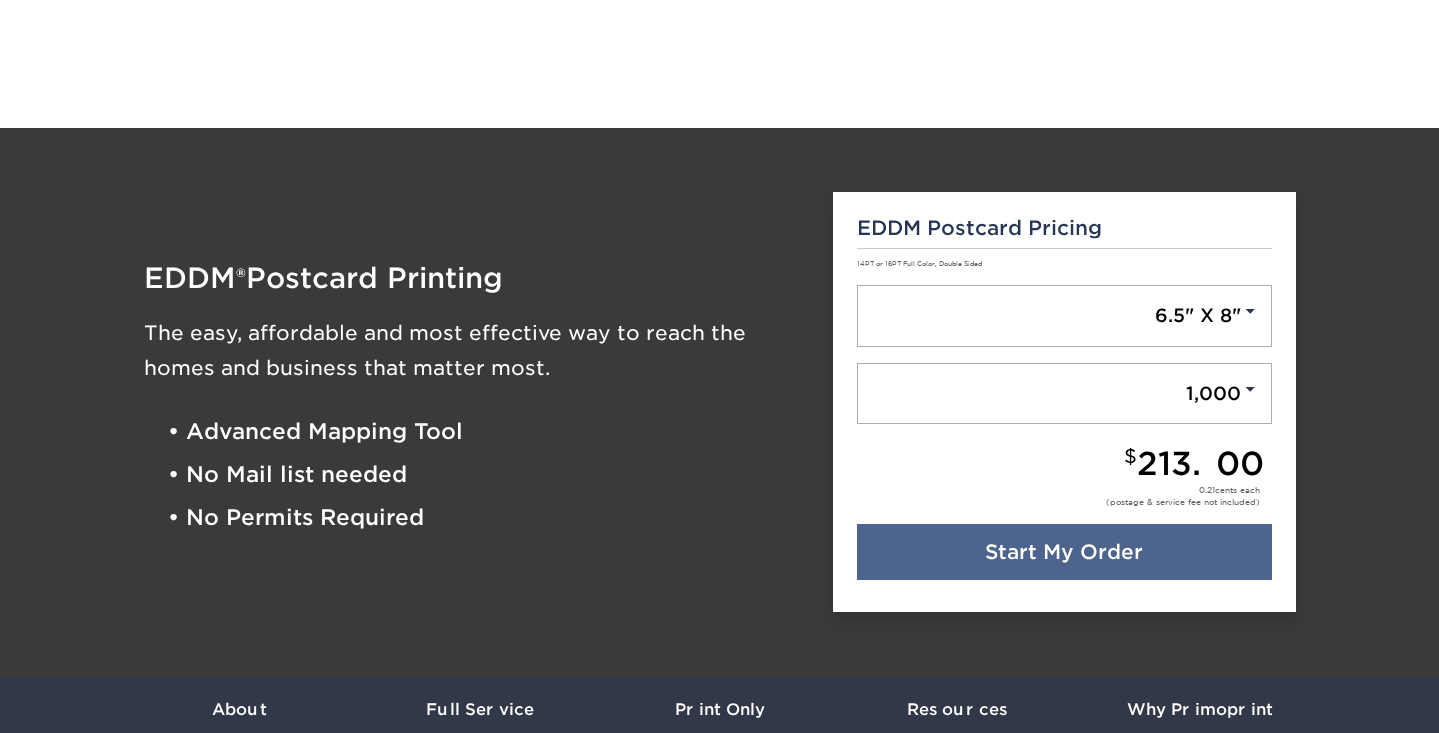scroll, scrollTop: 743, scrollLeft: 0, axis: vertical 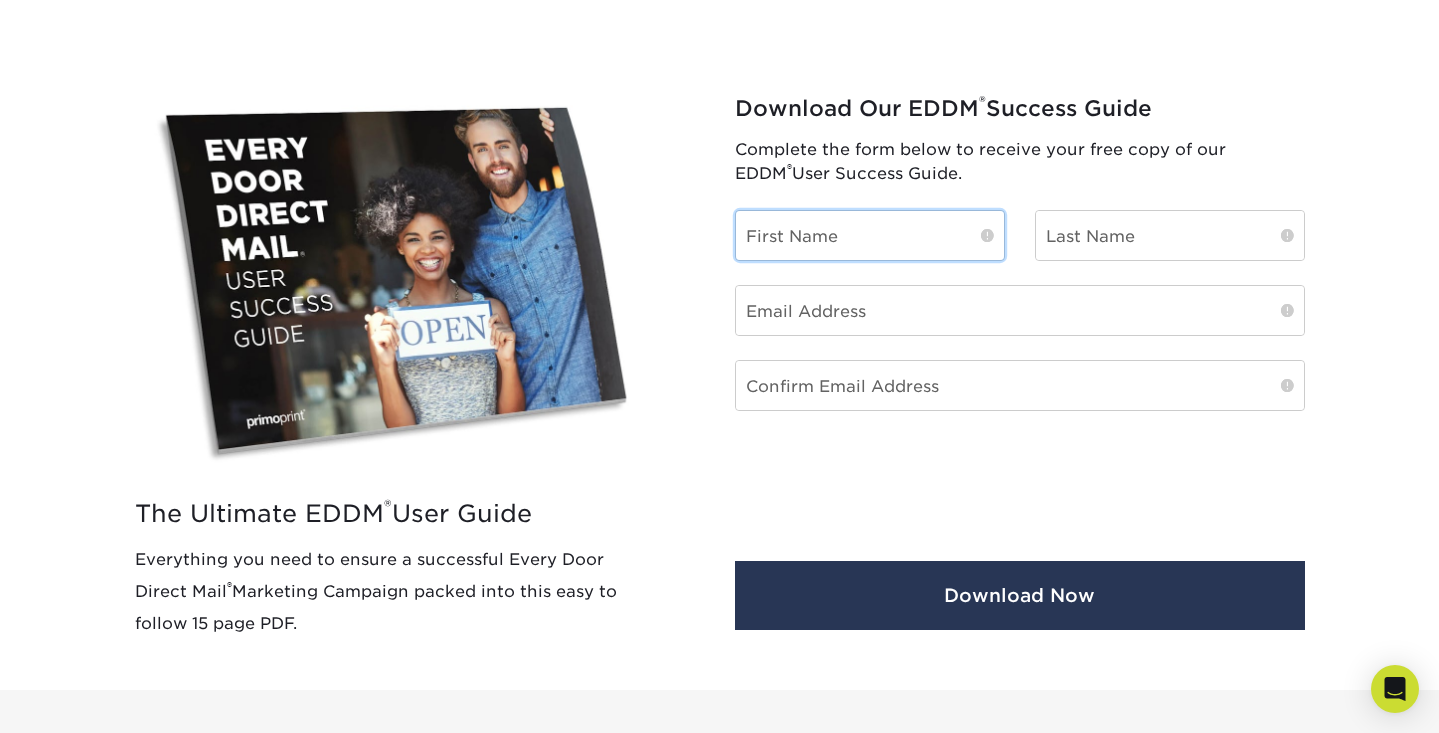 click at bounding box center [870, 235] 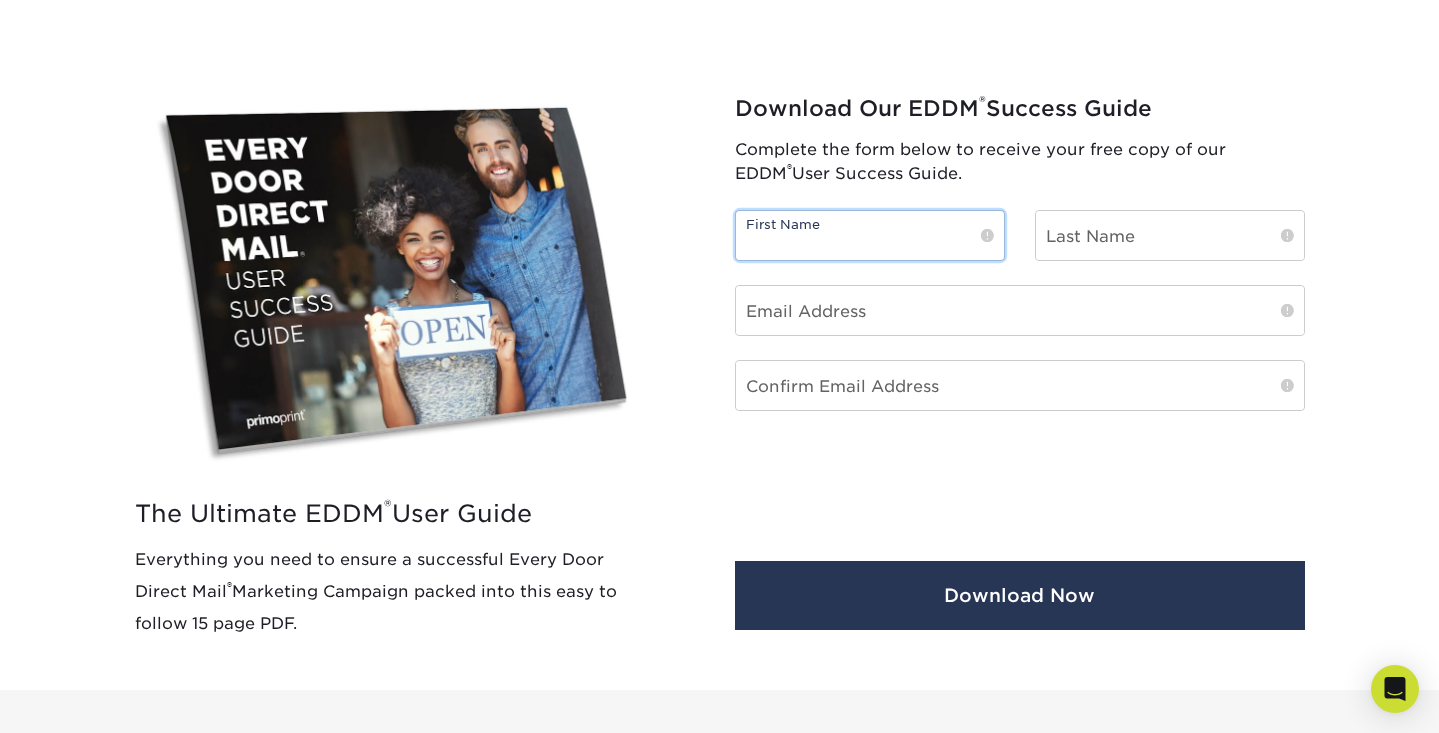 type on "Shanica" 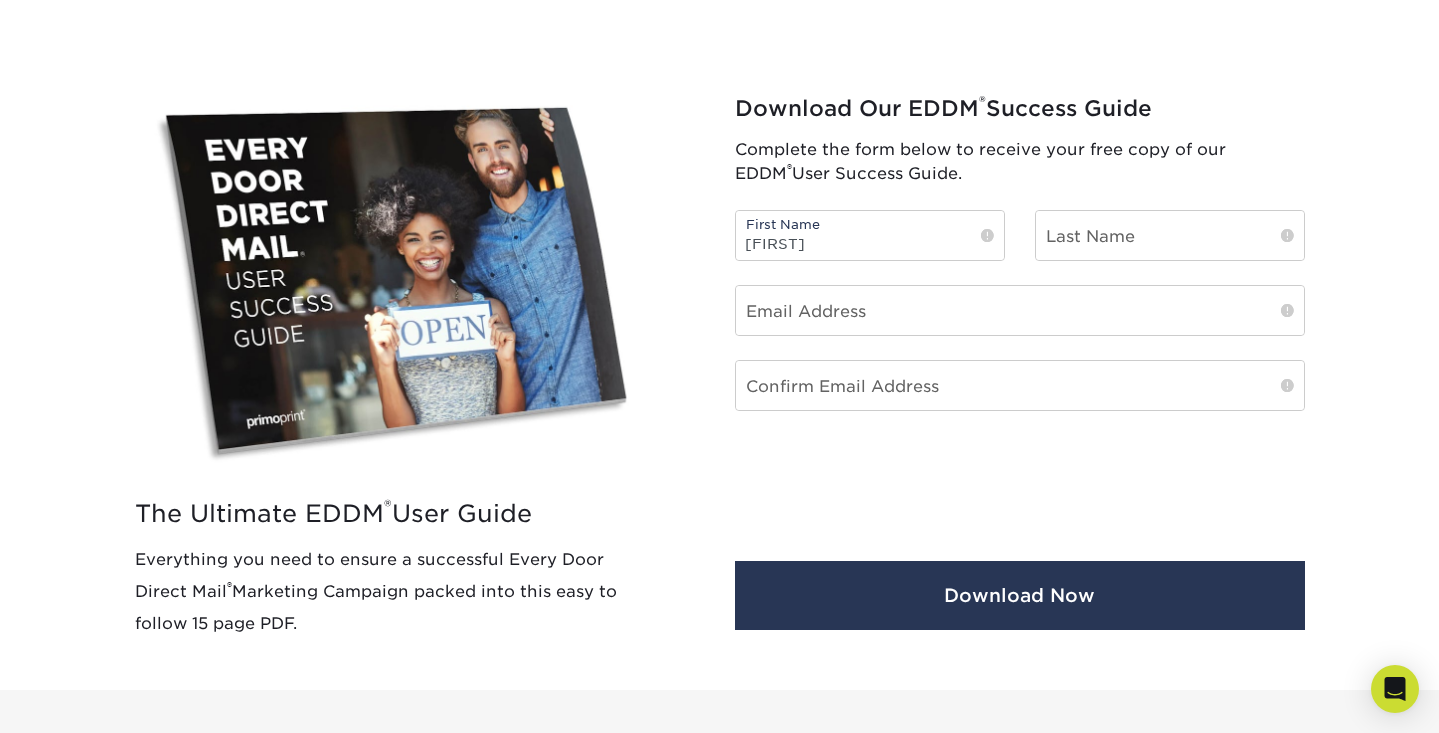 type on "Baptiste-Simmonds" 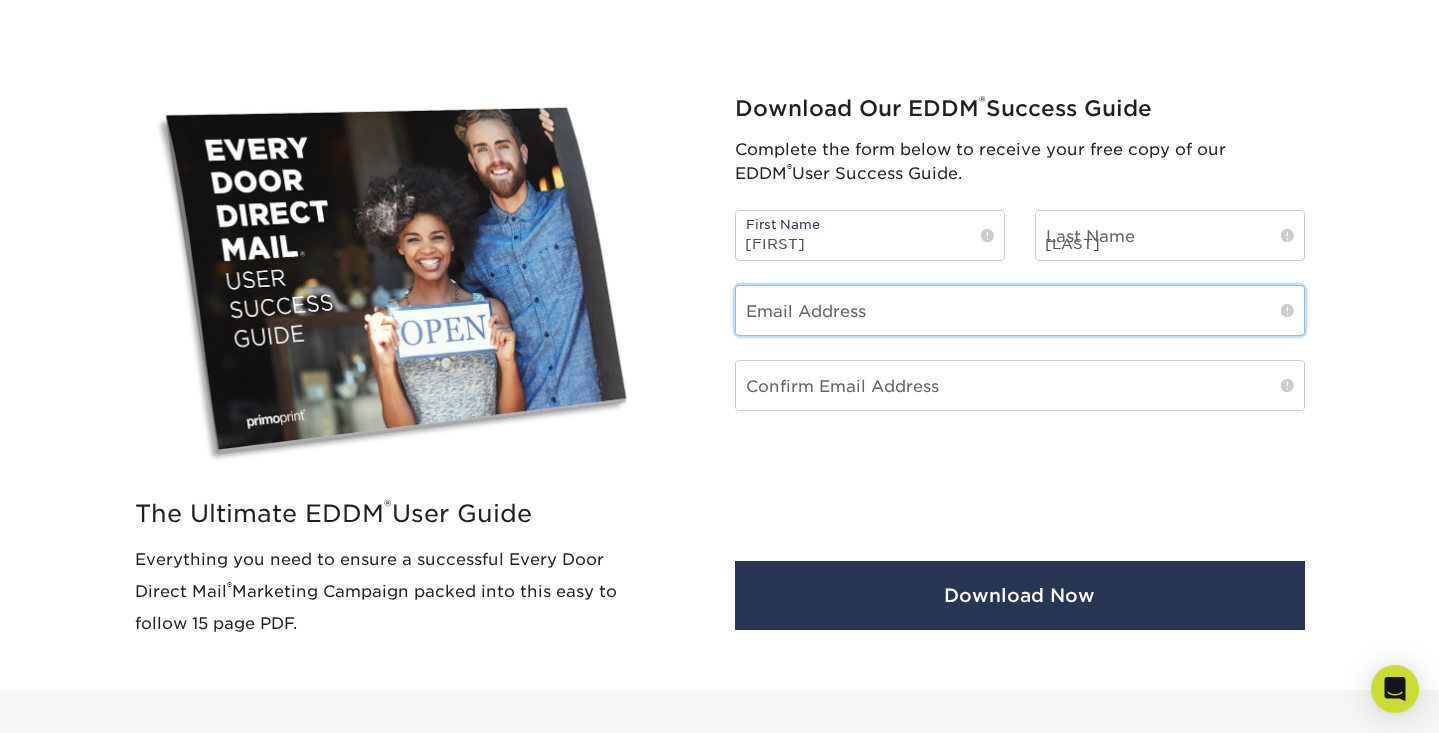 type on "shanicabaptiste@hotmail.com" 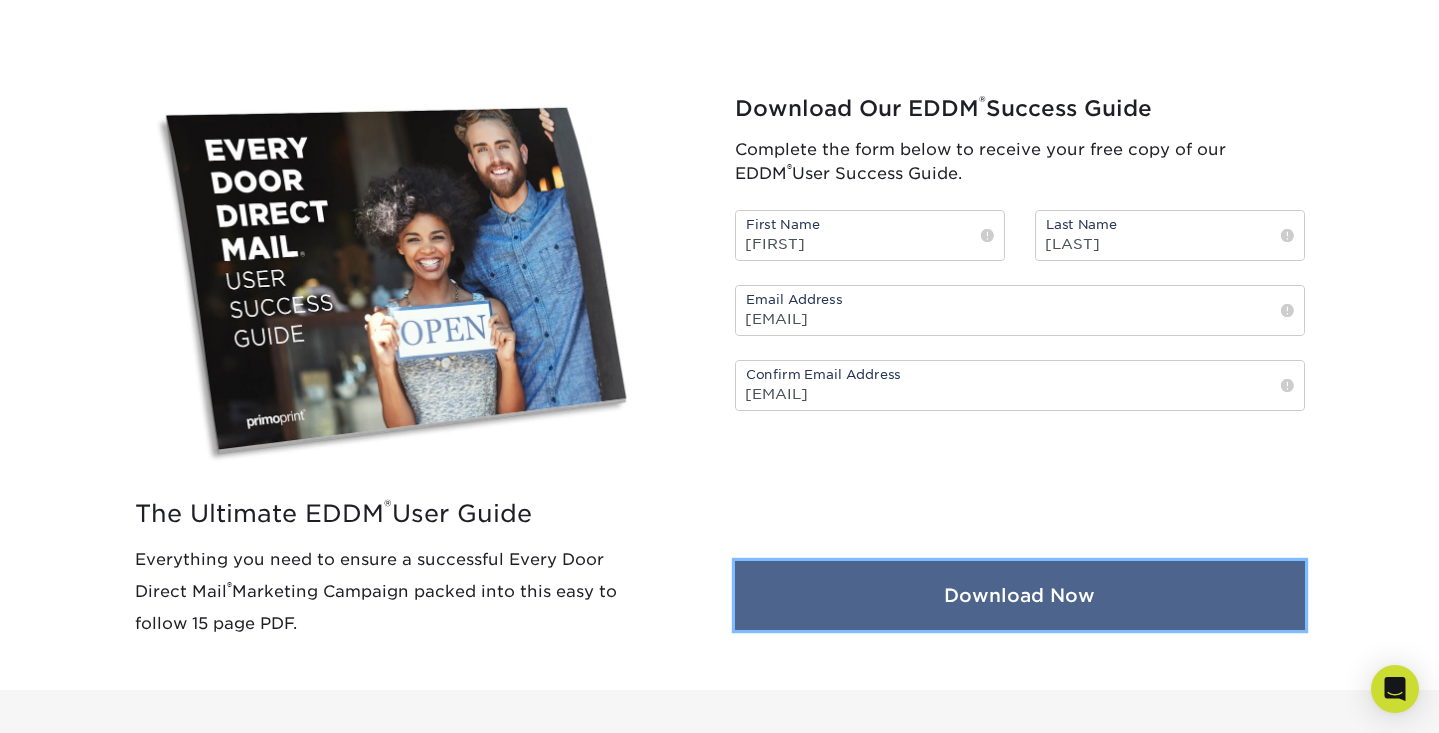 click on "Download Now" at bounding box center [1020, 595] 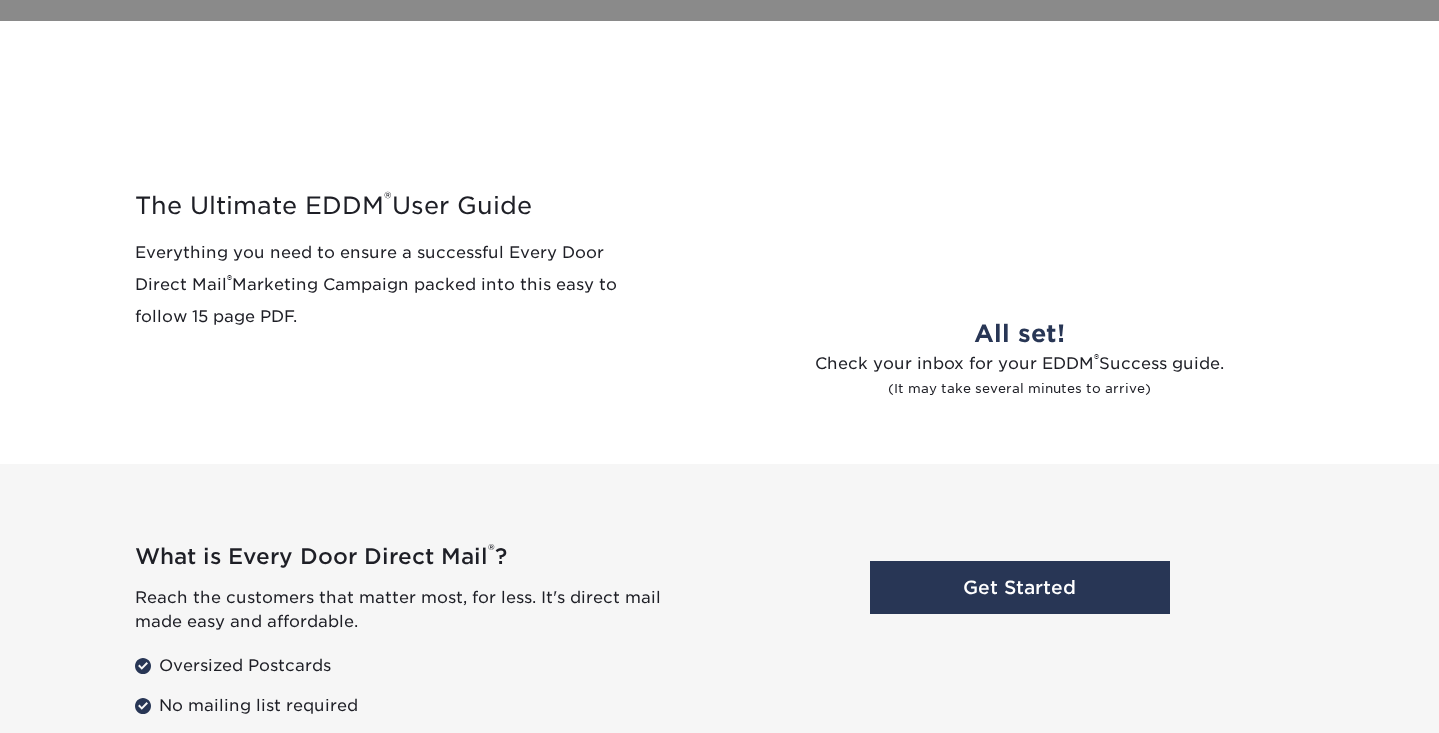 scroll, scrollTop: 743, scrollLeft: 0, axis: vertical 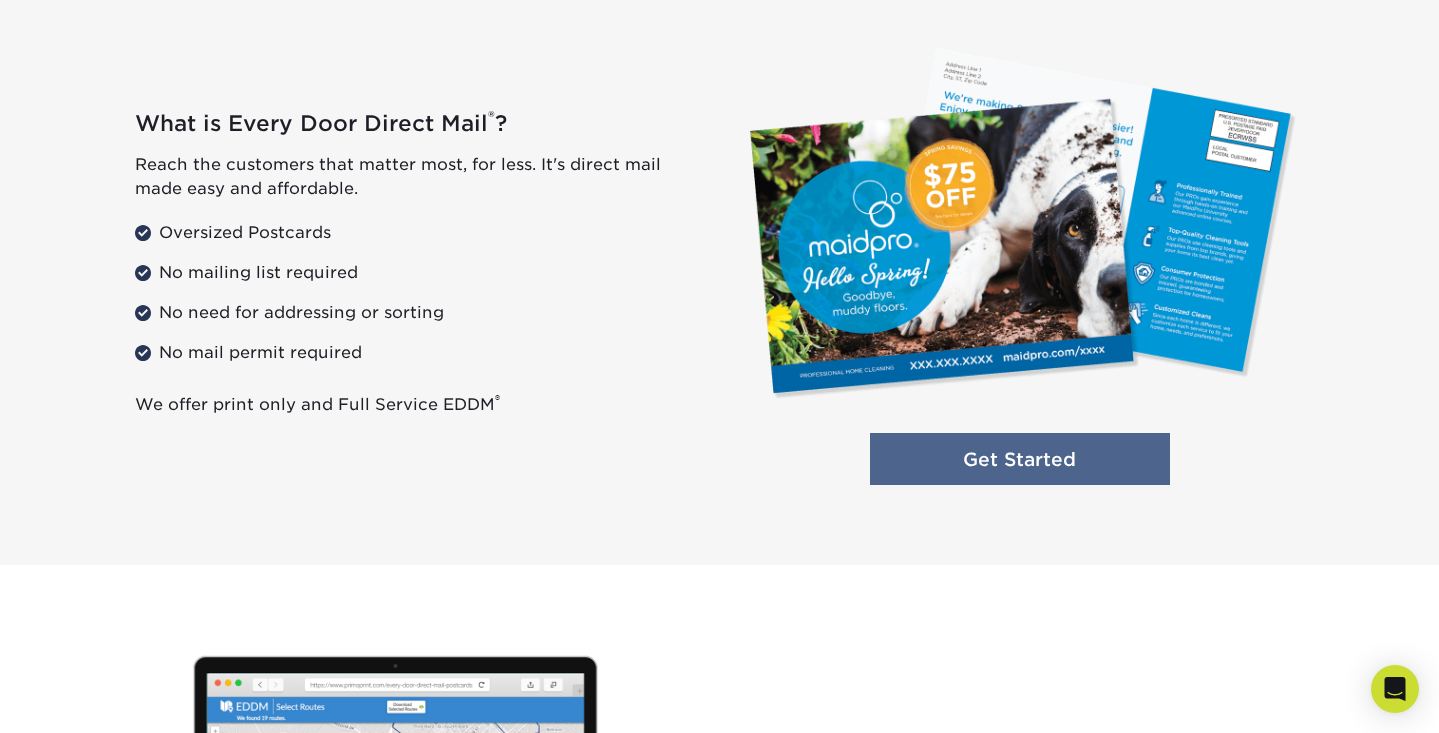 click on "Get Started" at bounding box center [1020, 459] 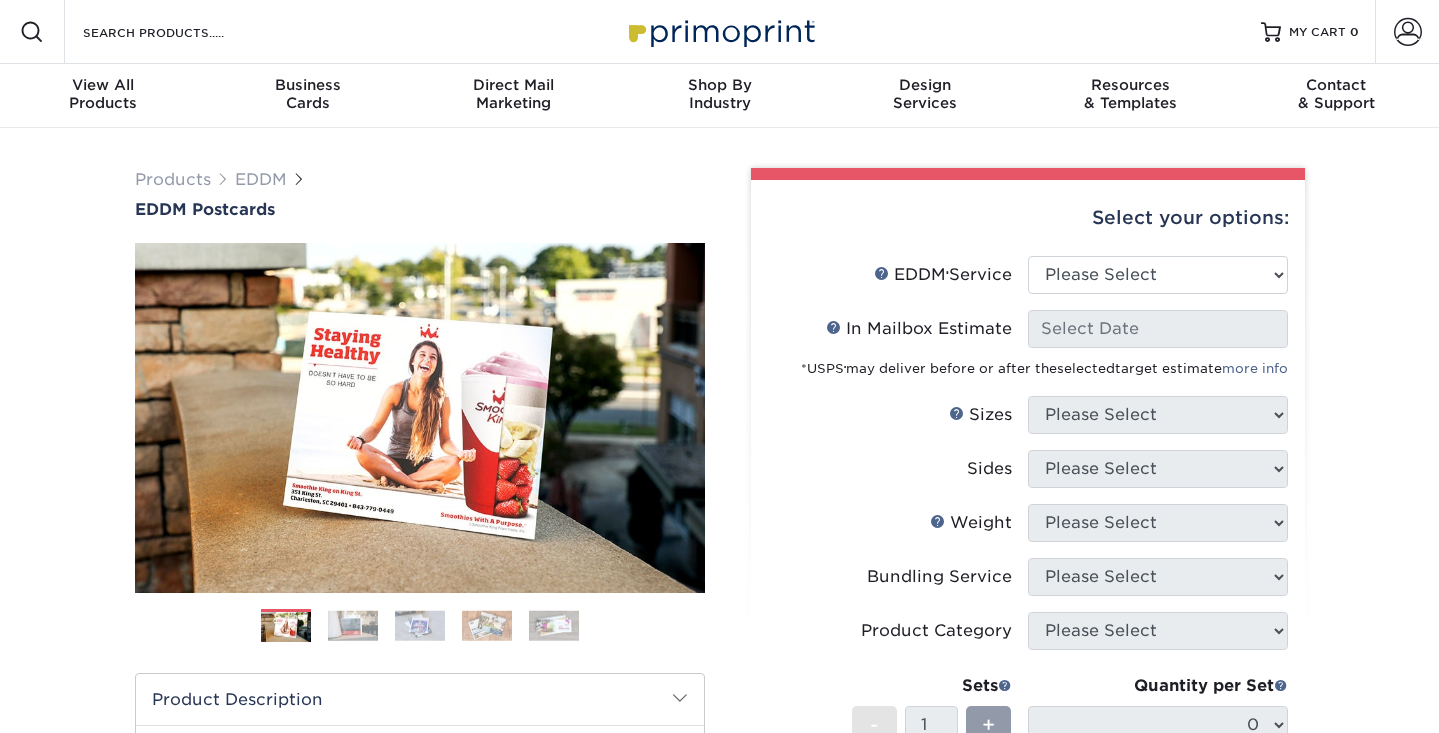scroll, scrollTop: 0, scrollLeft: 0, axis: both 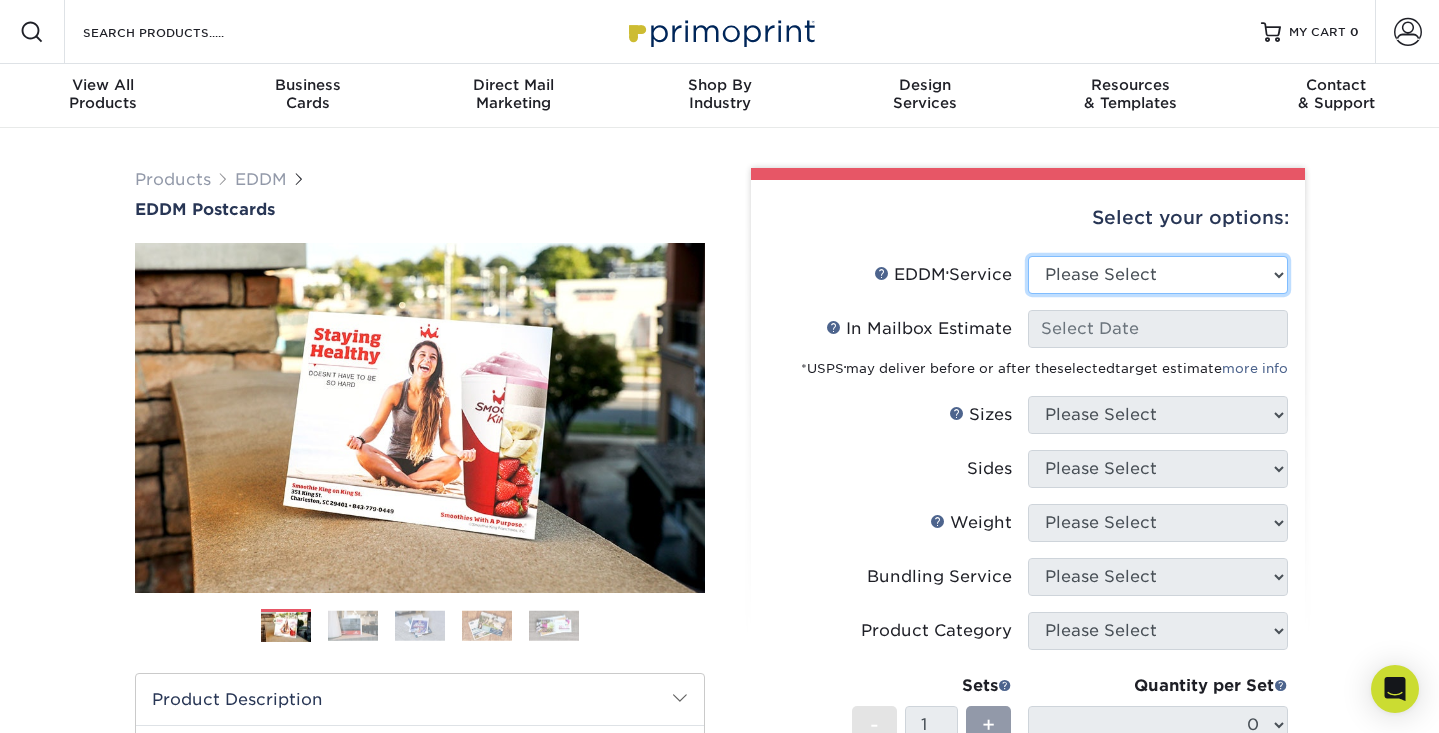 click on "Please Select
Full Service
Print Only" at bounding box center [1158, 275] 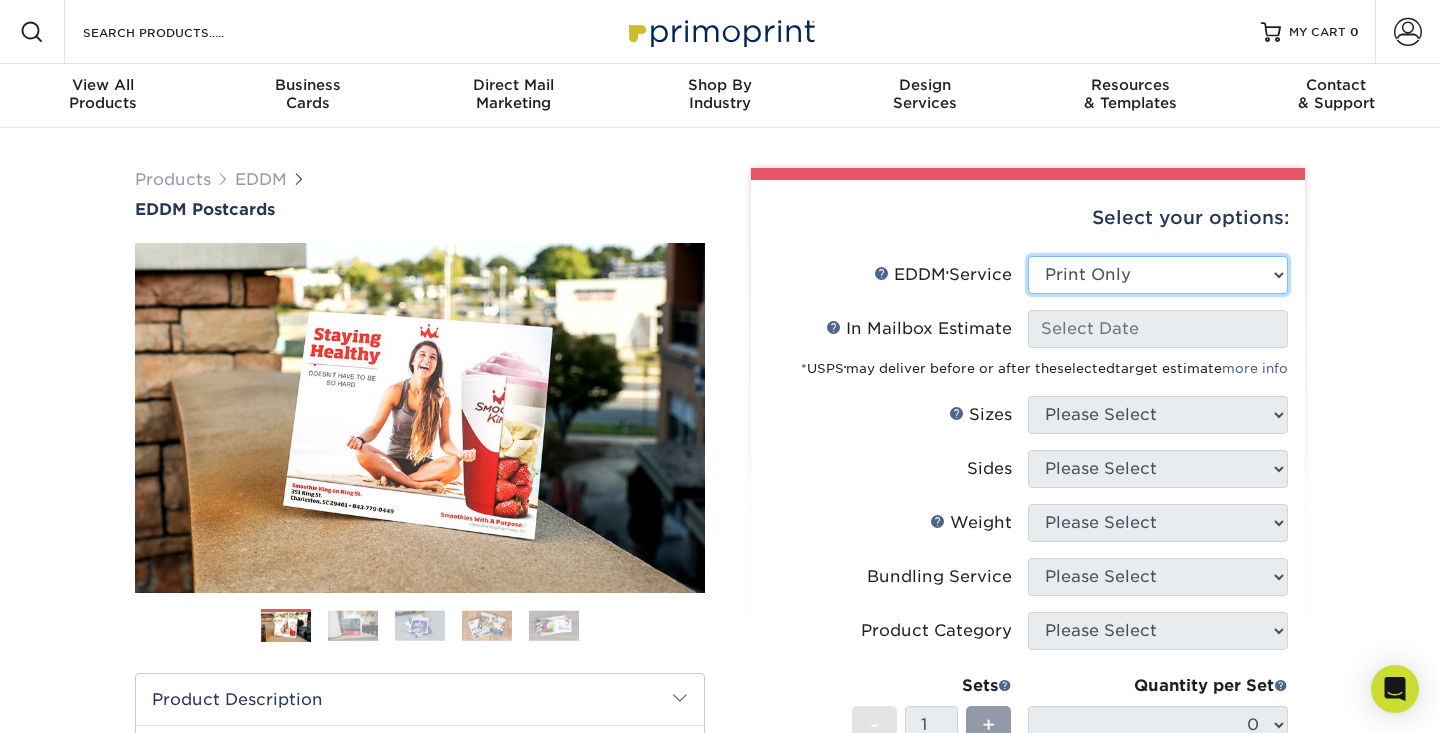 select on "-1" 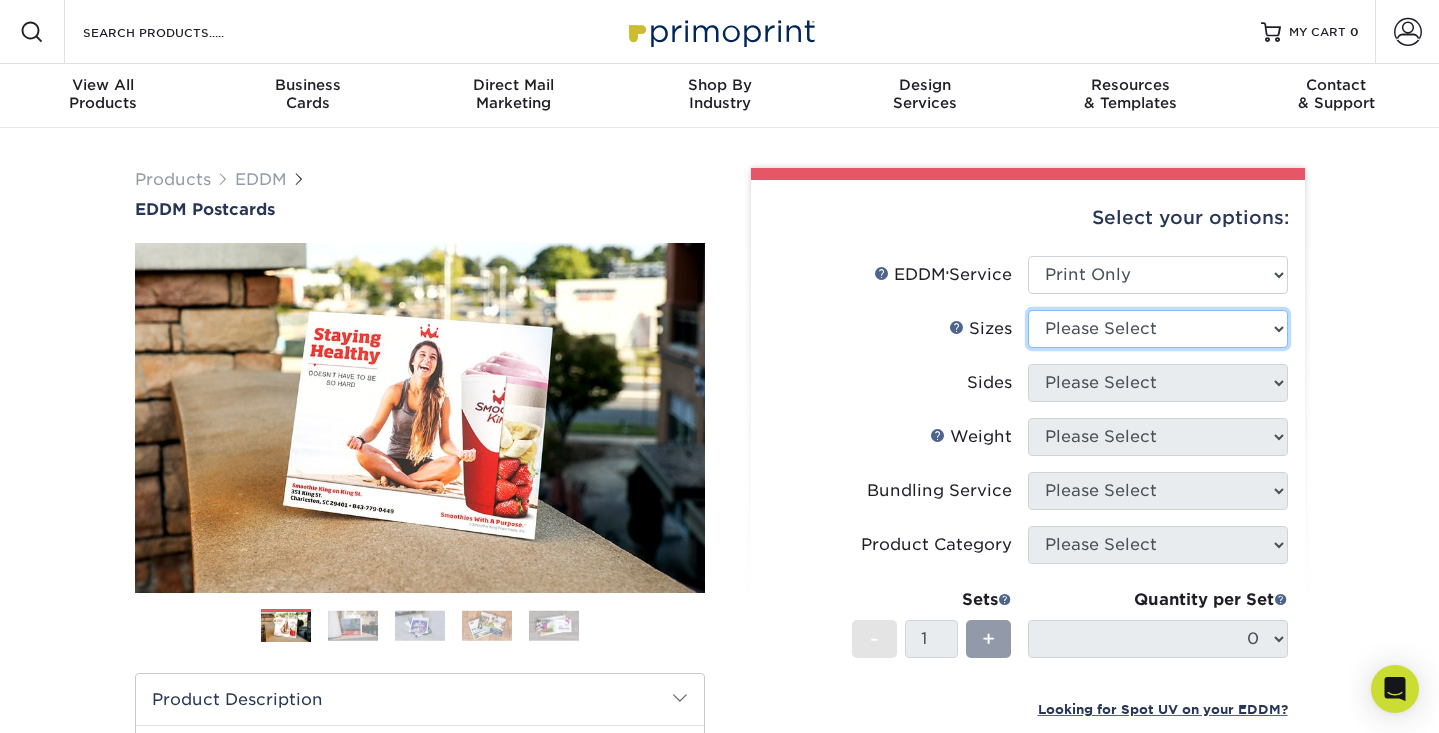 click on "Please Select
4.5" x 12"
6" x 12"
6.5" x 8"
6.5" x 9"
6.5" x 12"
7" x 8.5"
8" x 10"
8.5" x 11"
8.5" x 14"" at bounding box center [1158, 329] 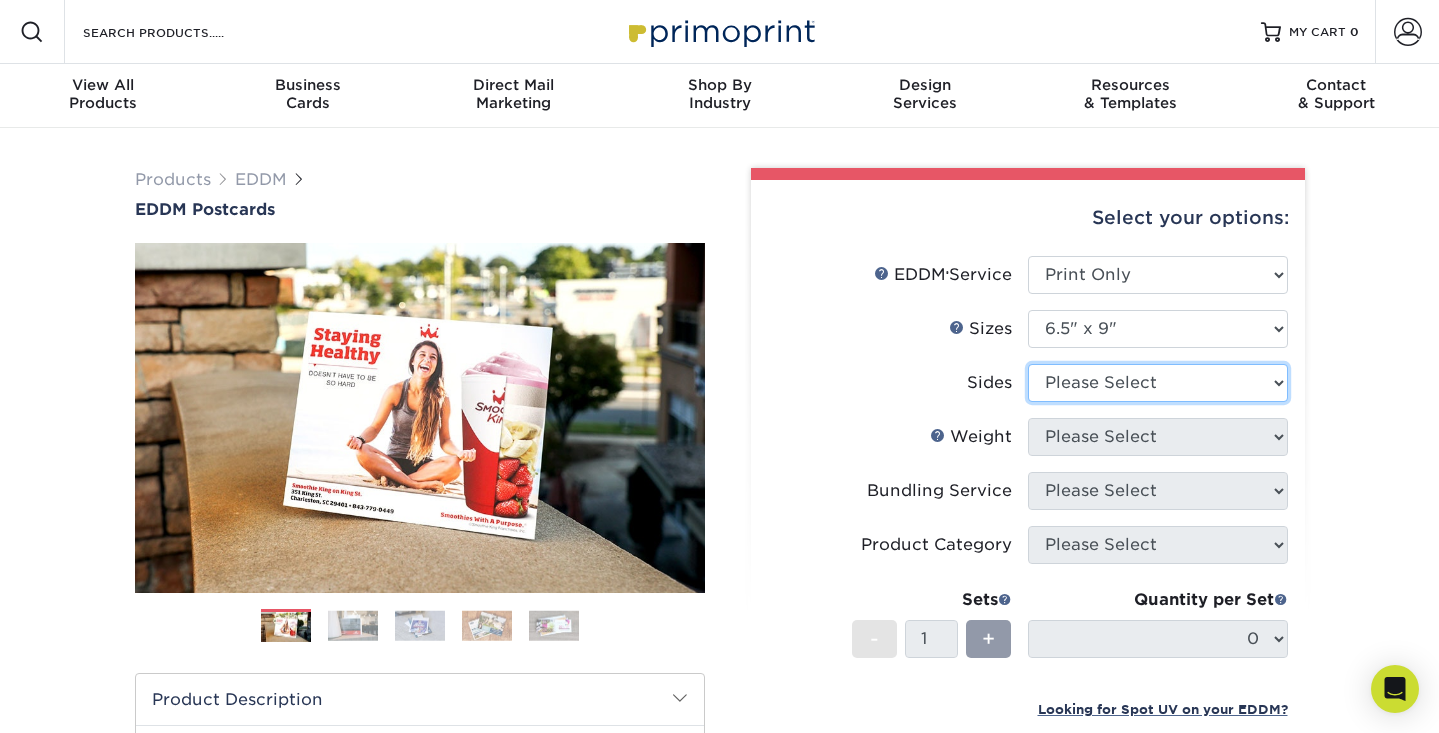 click on "Please Select Print Both Sides Print Front Only" at bounding box center [1158, 383] 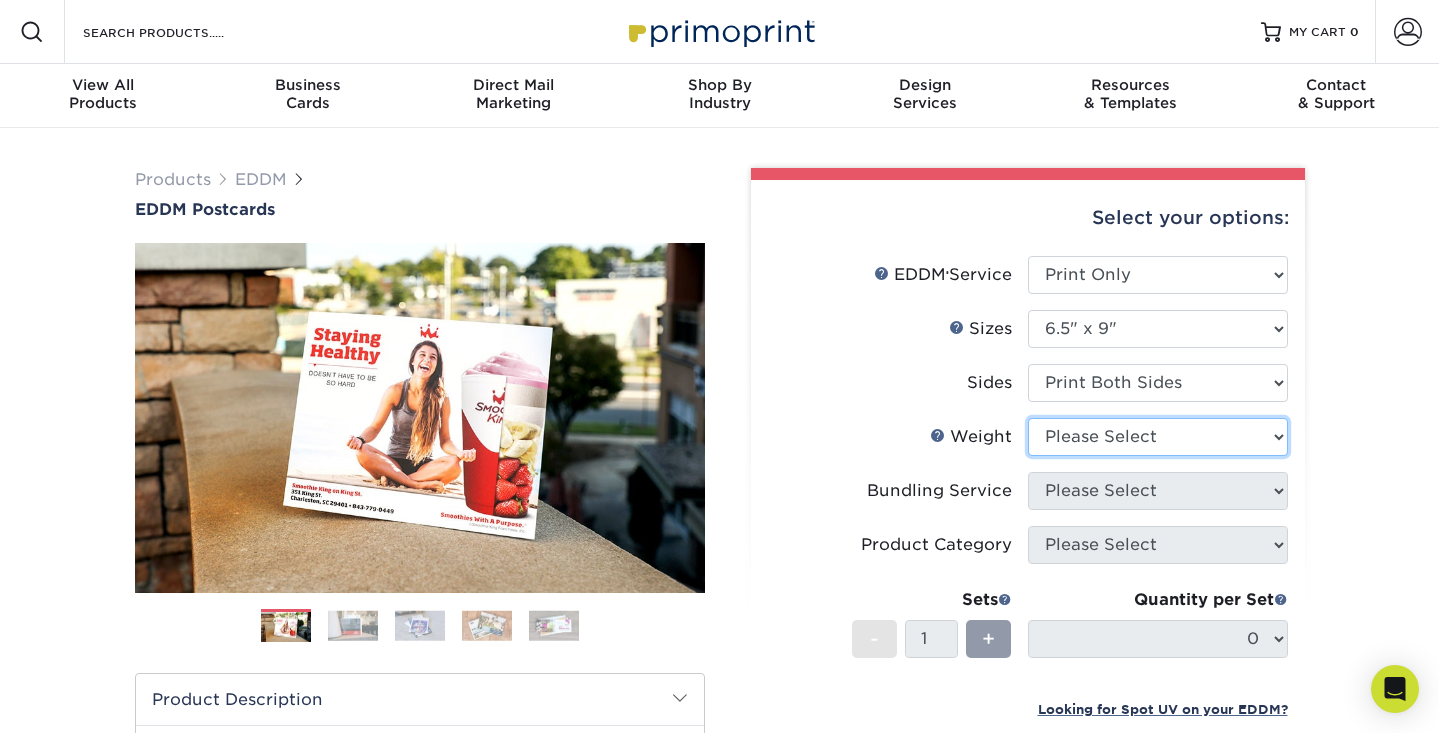 click on "Please Select 16PT 14PT" at bounding box center (1158, 437) 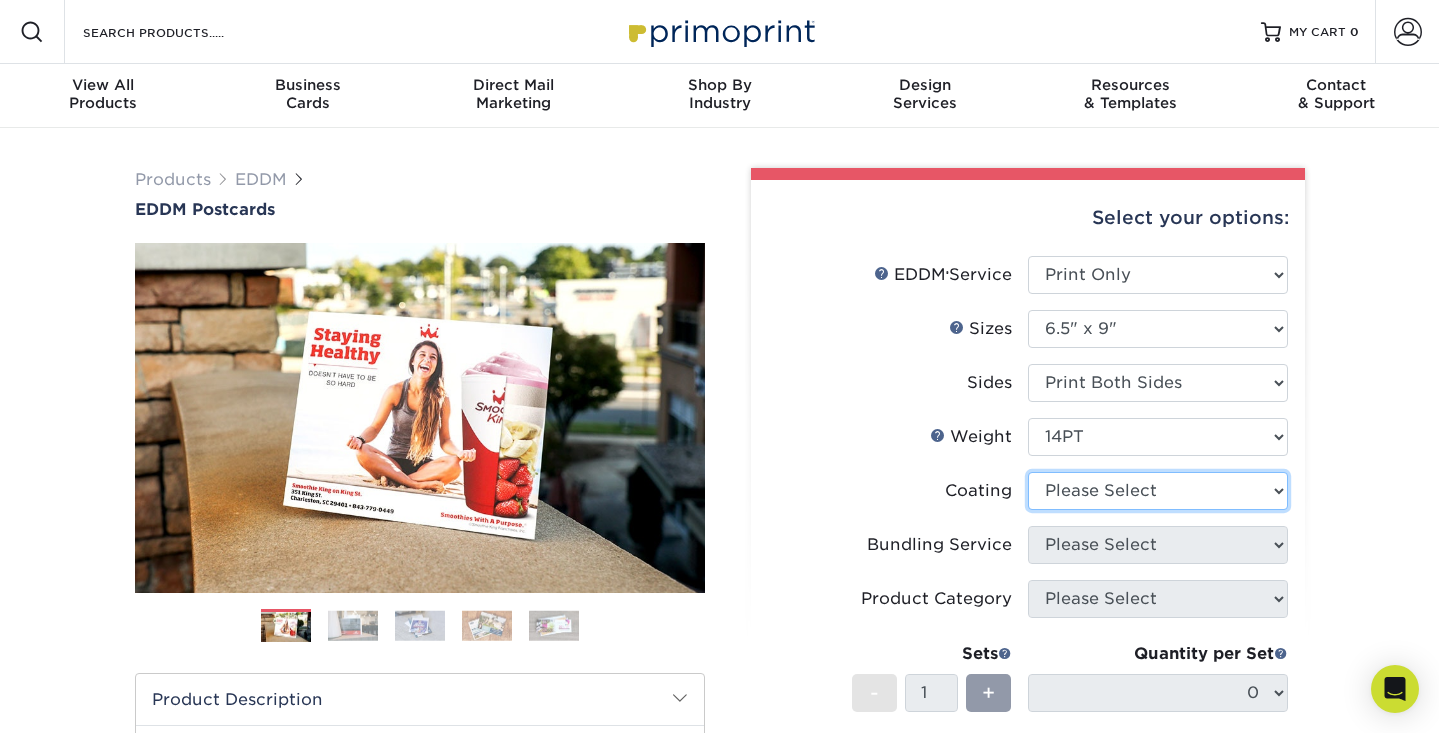 click at bounding box center (1158, 491) 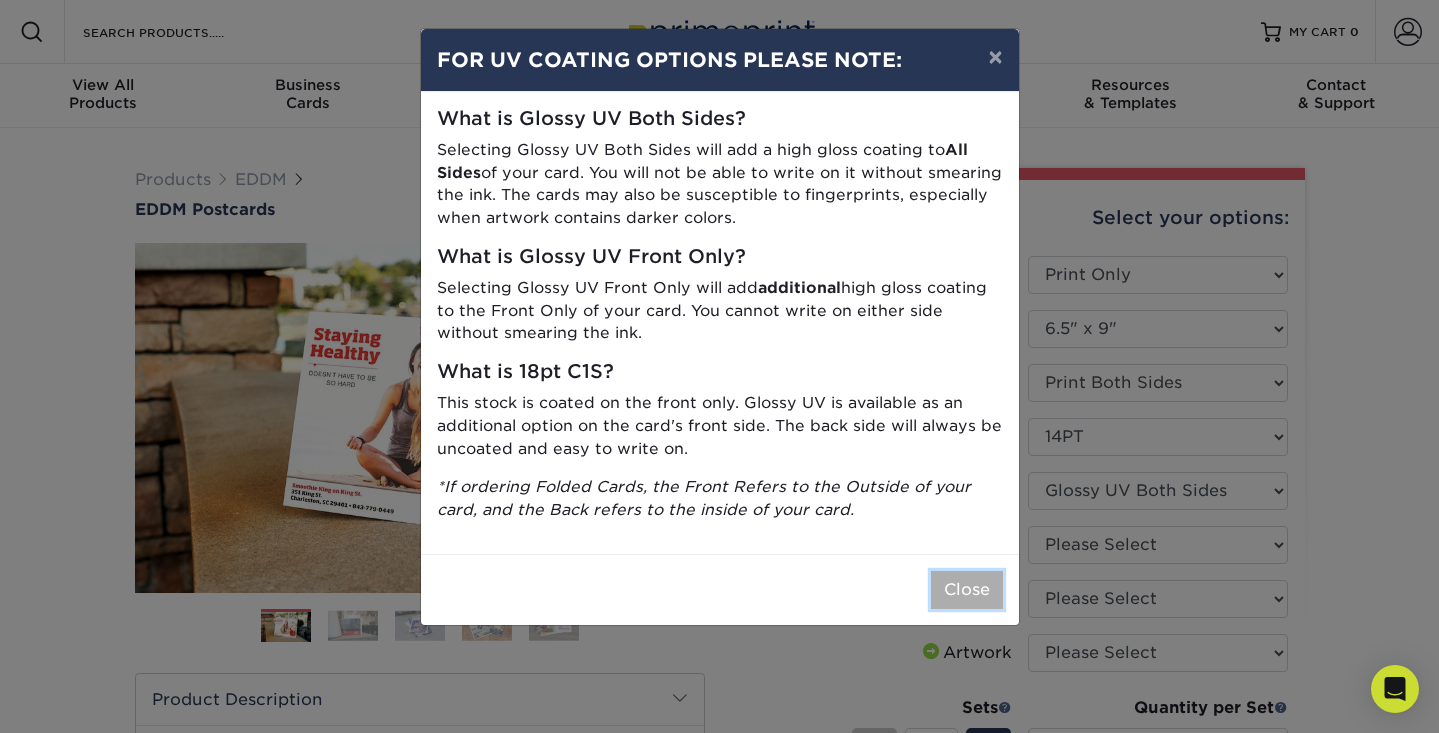 click on "Close" at bounding box center (967, 590) 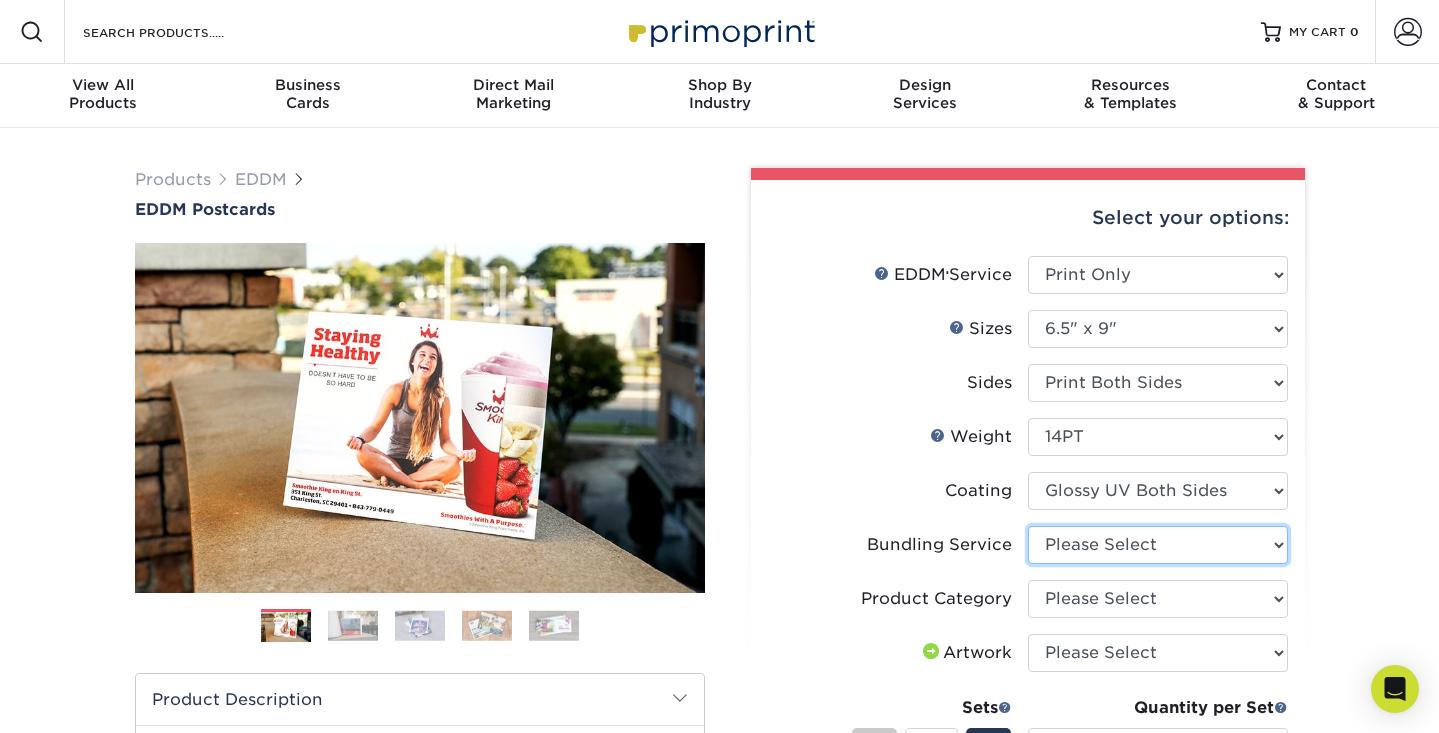 click on "Please Select No Bundling Services Yes, Bundles of 50 (+2 Days) Yes, Bundles of 100 (+2 Days)" at bounding box center [1158, 545] 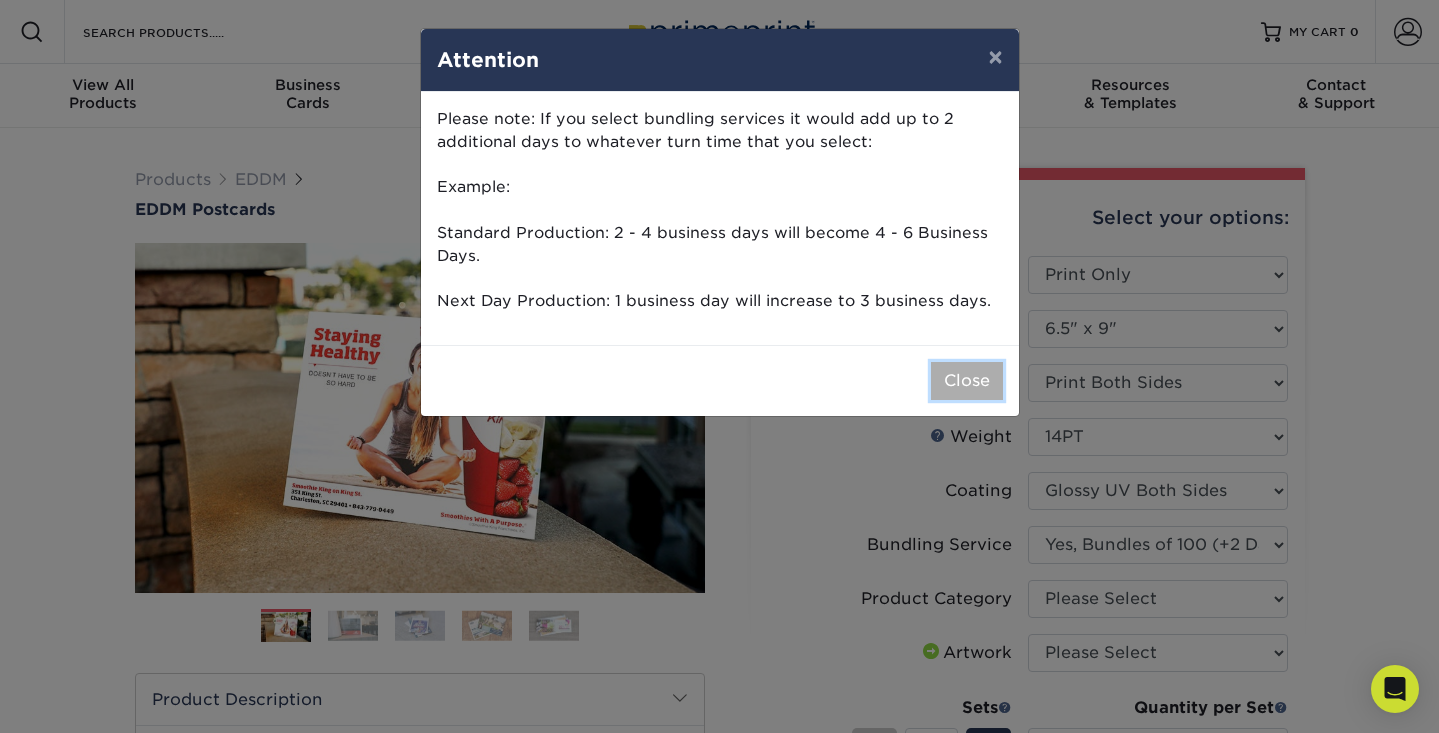 click on "Close" at bounding box center (967, 381) 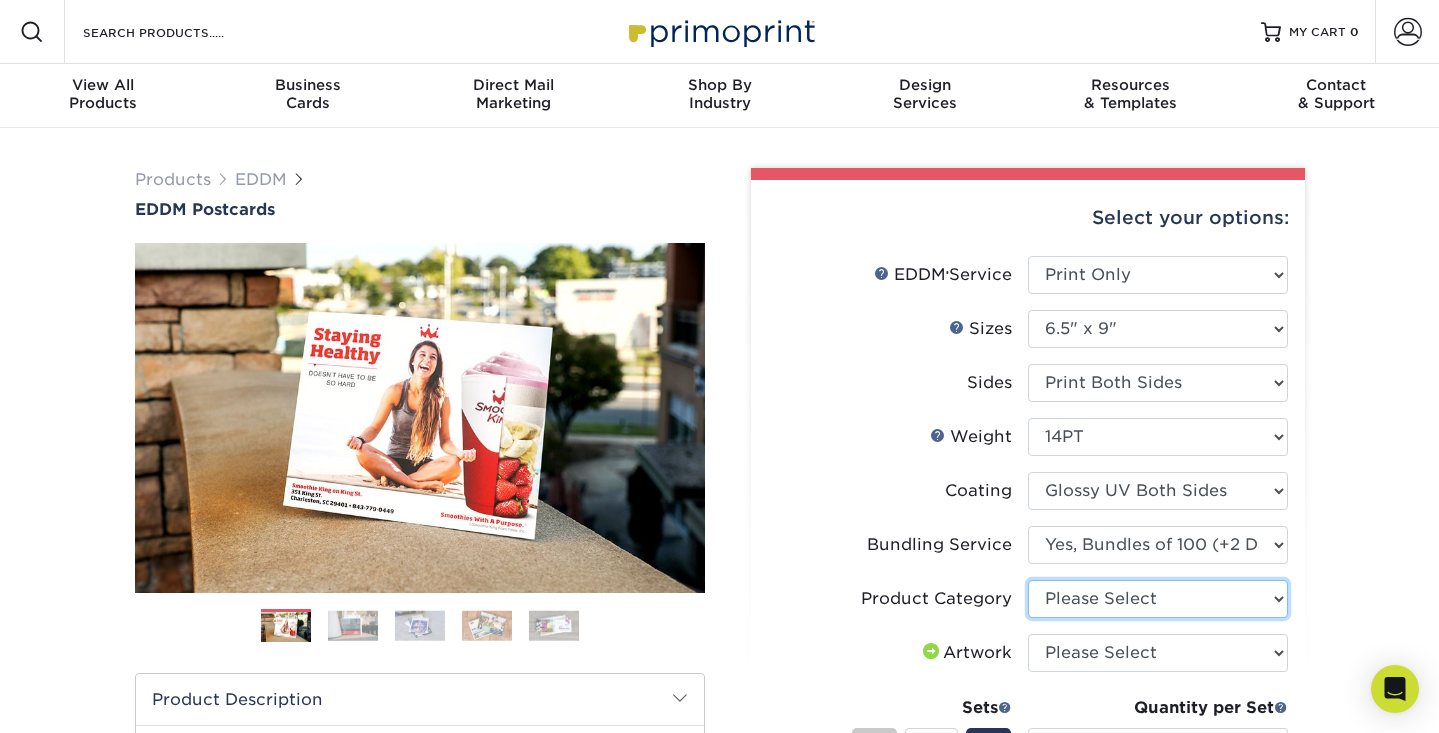click on "Please Select Postcards" at bounding box center [1158, 599] 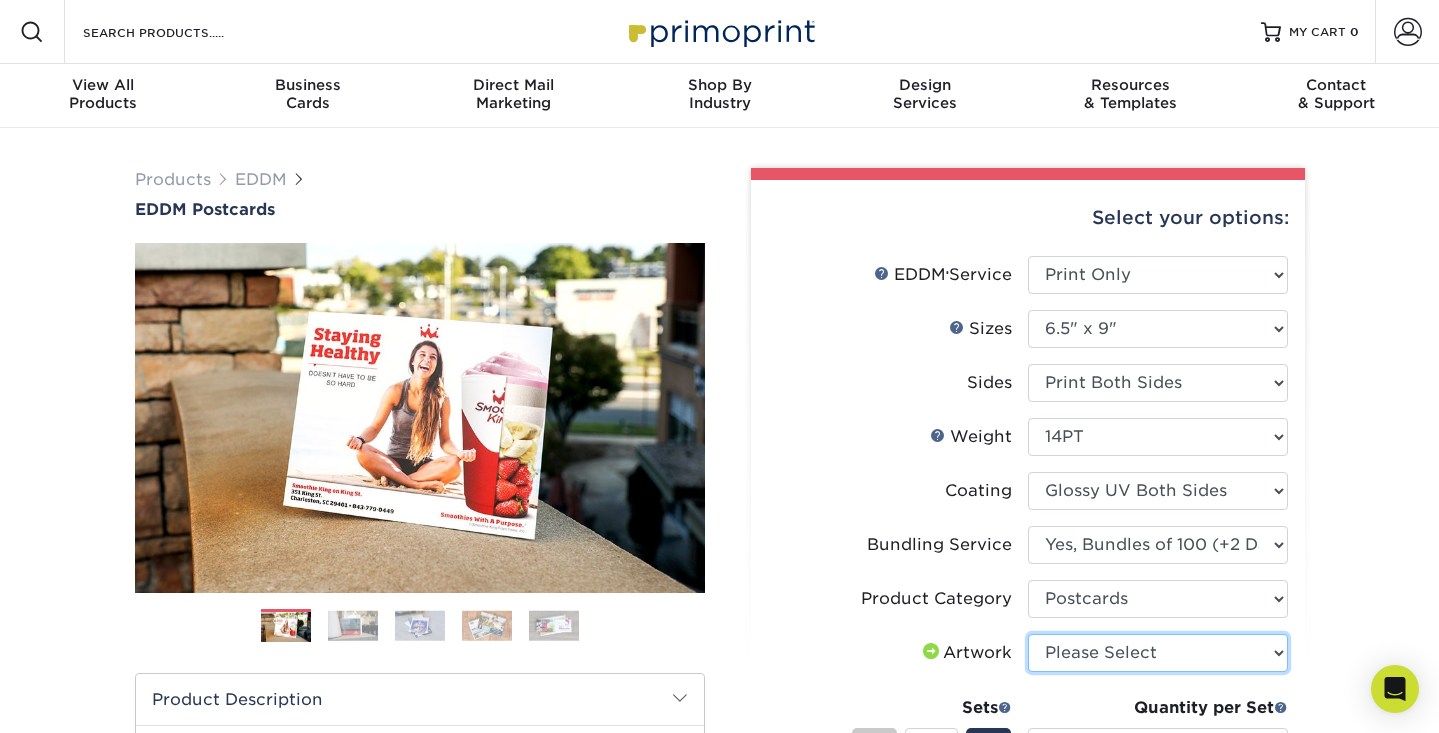 click on "Please Select I will upload files I need a design - $150" at bounding box center (1158, 653) 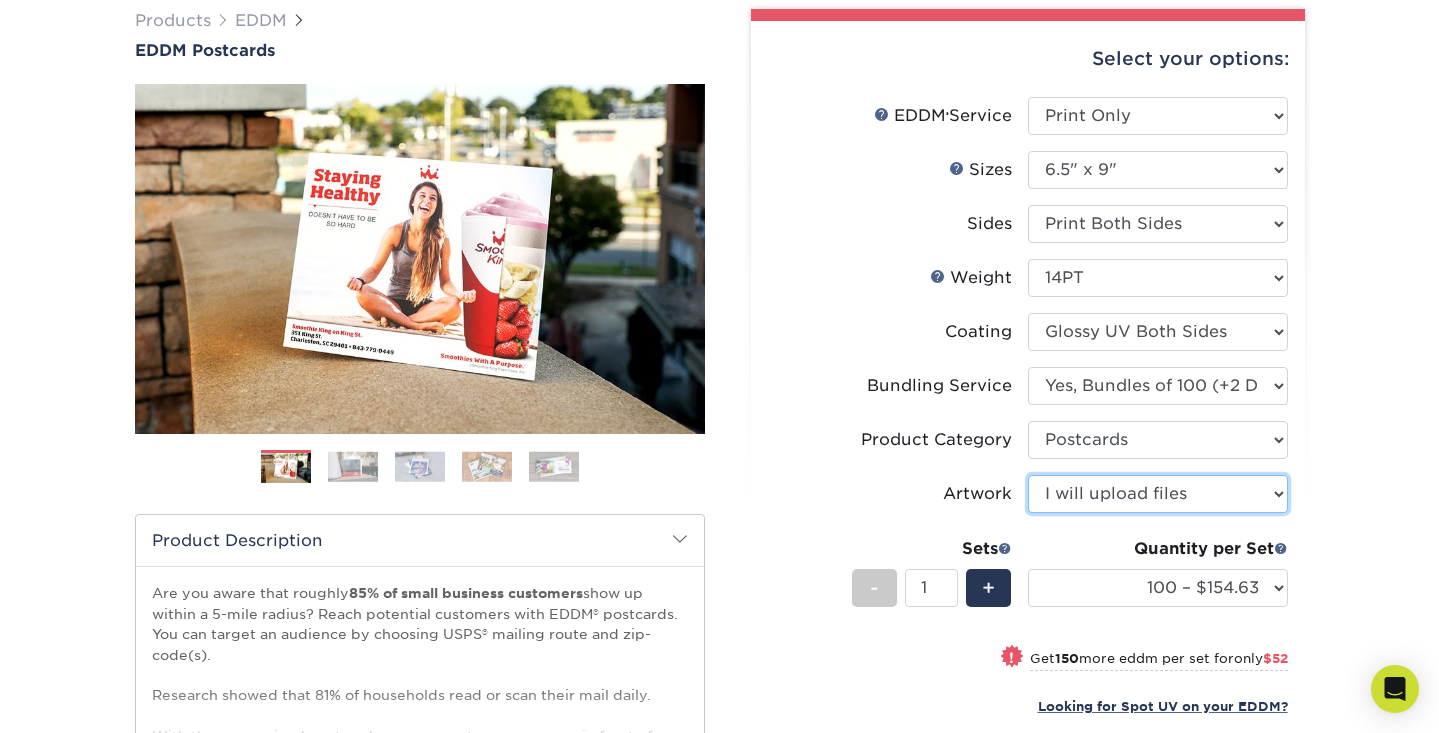 scroll, scrollTop: 181, scrollLeft: 0, axis: vertical 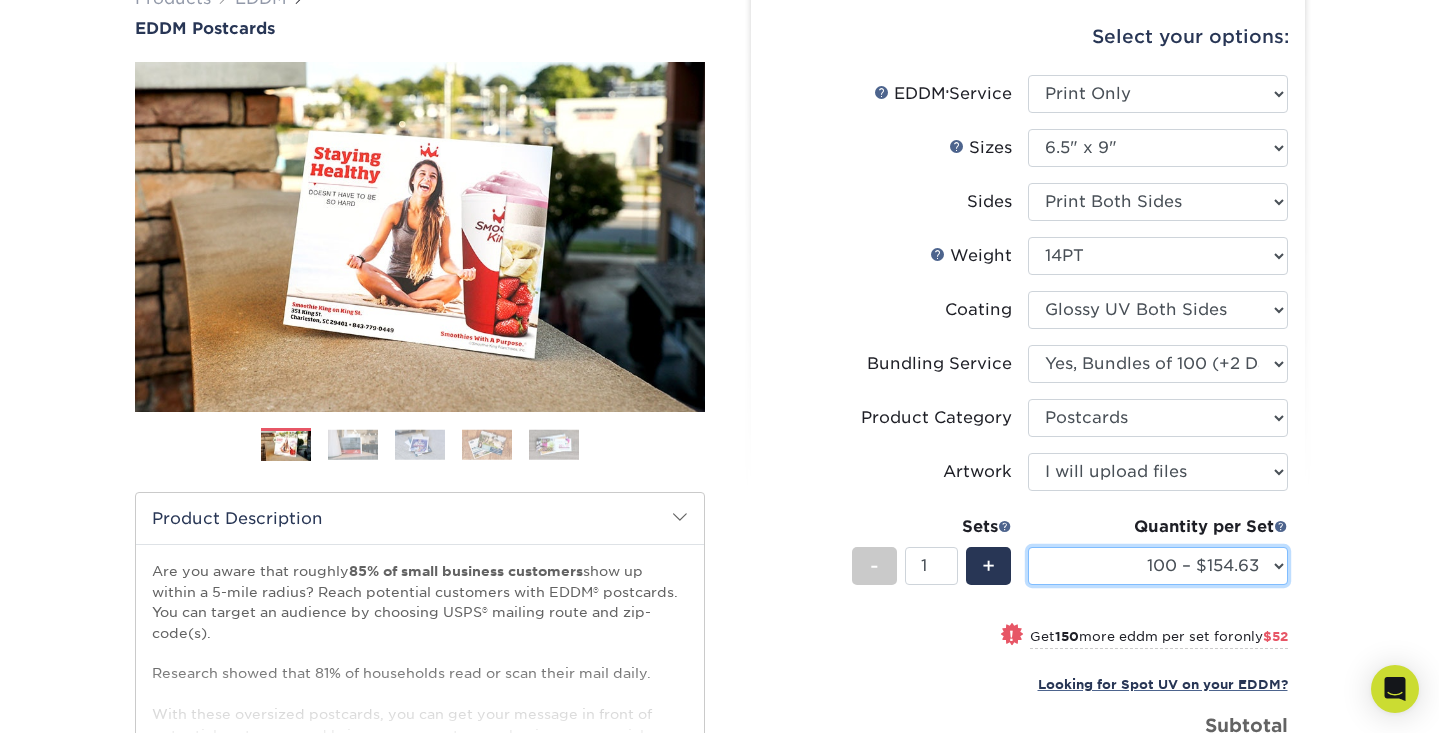 click on "100 – $154.63 250 – $206.63 500 – $230.13 1000 – $257.25 2500 – $420.75 5000 – $683.13 7500 – $1010.63 10000 – $1338.13 12500 – $1660.94 15000 – $1993.13 17500 – $2312.19 20000 – $2641.50 22500 – $2968.44 25000 – $3298.38 27500 – $3628.31 30000 – $3958.25 32500 – $4288.19 35000 – $4622.10 37500 – $4948.06 40000 – $5299.25 42500 – $5641.75 45000 – $5984.25 47500 – $6326.75 50000 – $6669.25" at bounding box center [1158, 566] 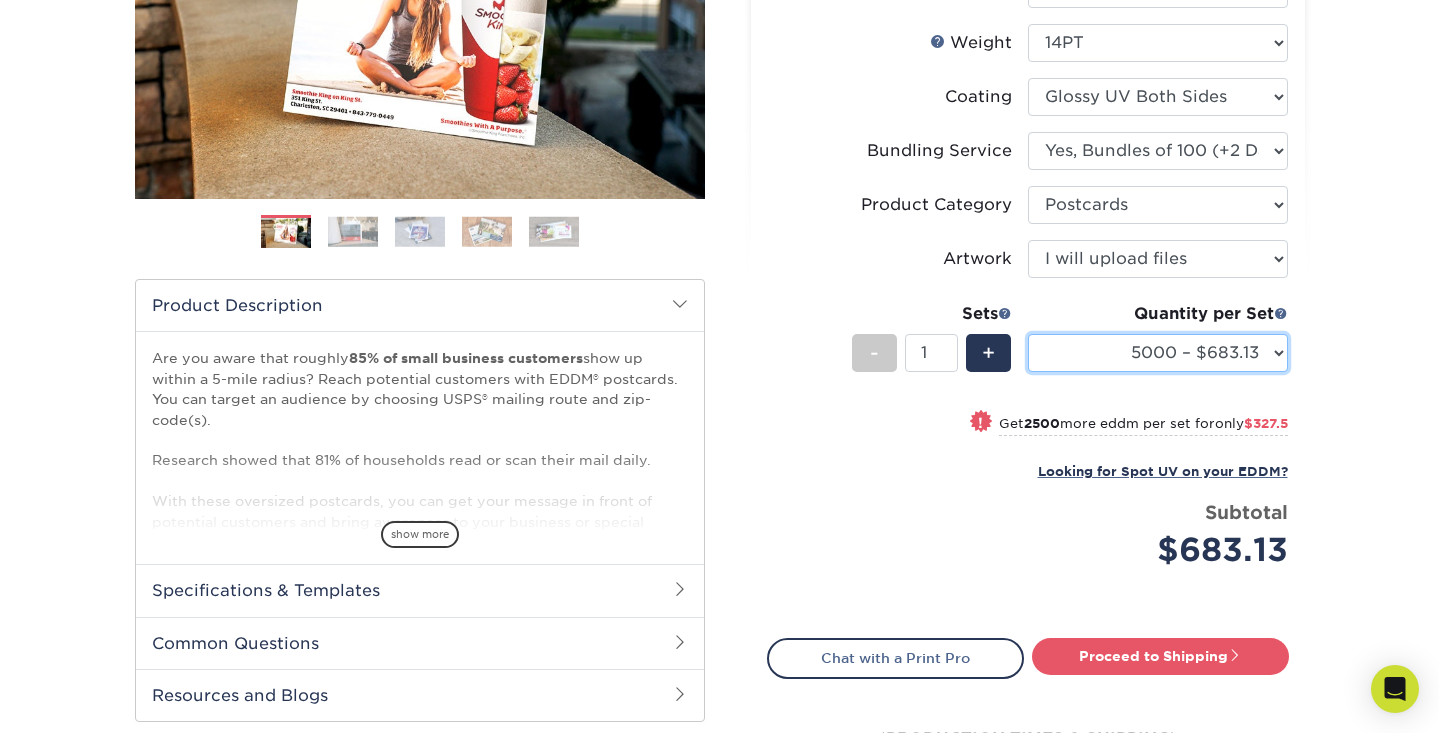 scroll, scrollTop: 778, scrollLeft: 0, axis: vertical 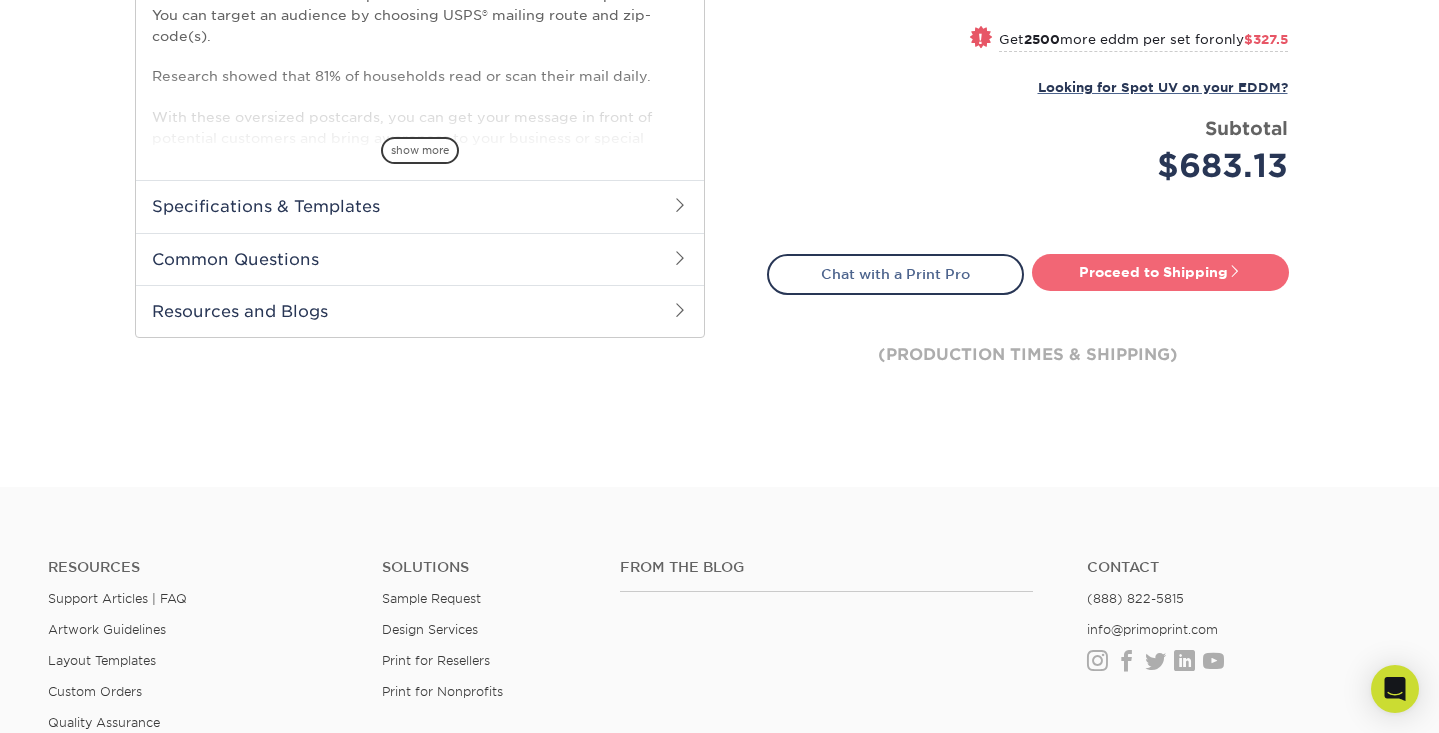 click on "Proceed to Shipping" at bounding box center (1160, 272) 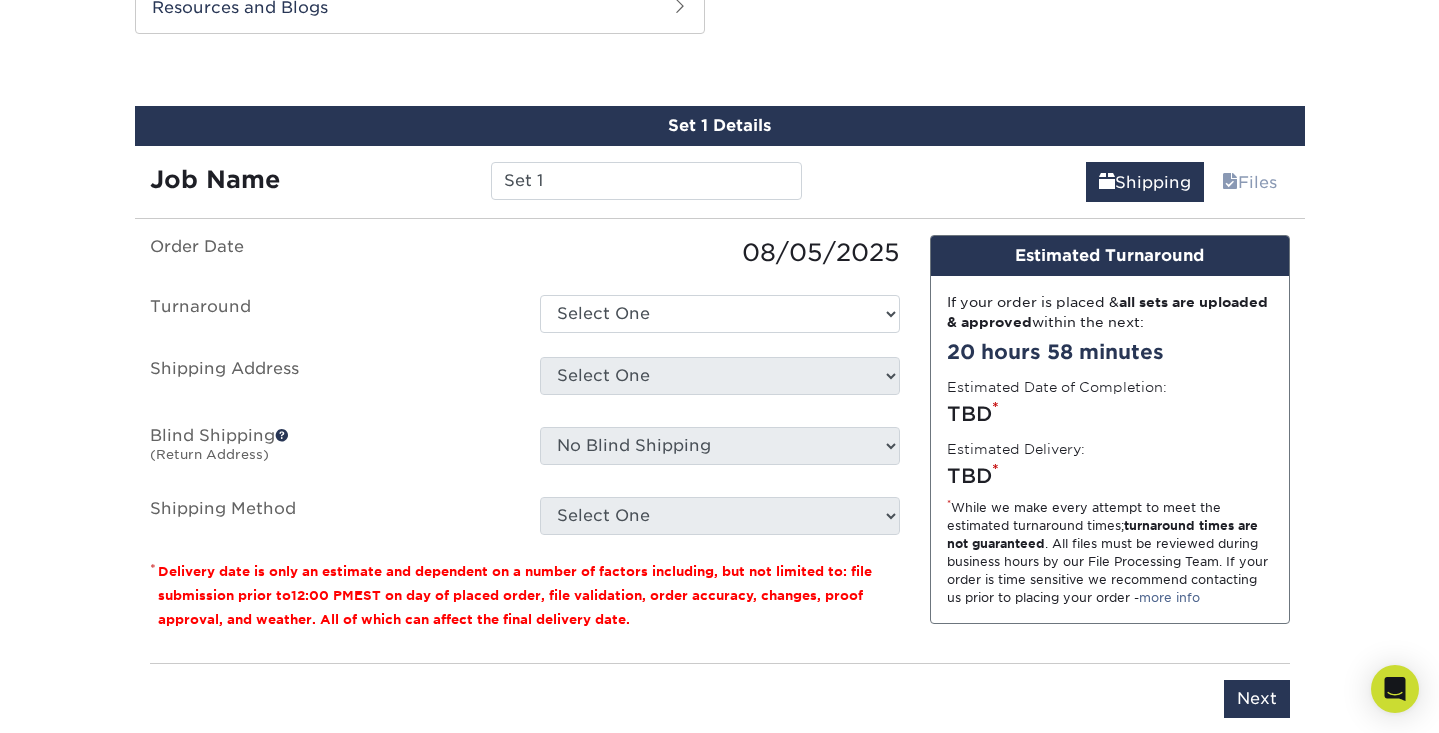scroll, scrollTop: 1086, scrollLeft: 0, axis: vertical 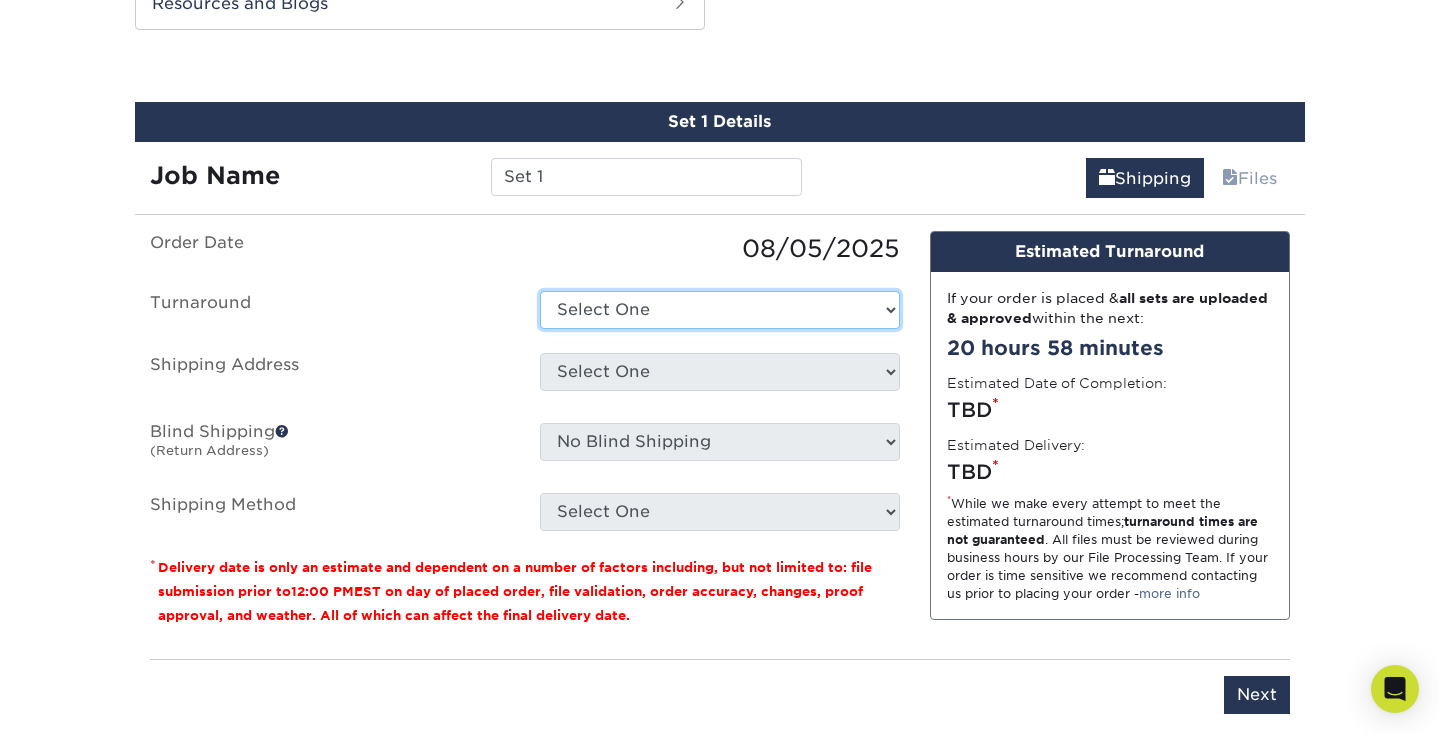 click on "Select One 2-4 Business Days 2 Day Next Business Day" at bounding box center [720, 310] 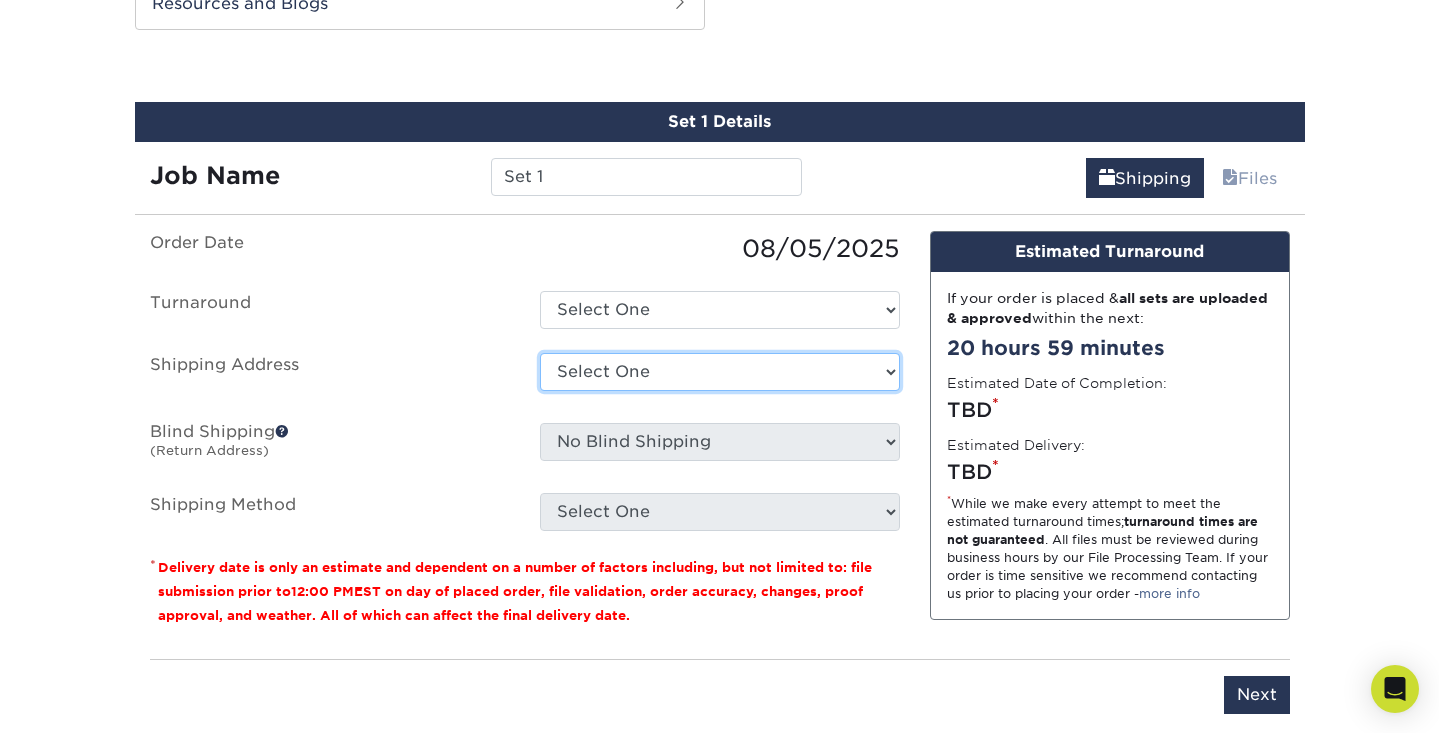 click on "Select One
+ Add New Address
- Login" at bounding box center (720, 372) 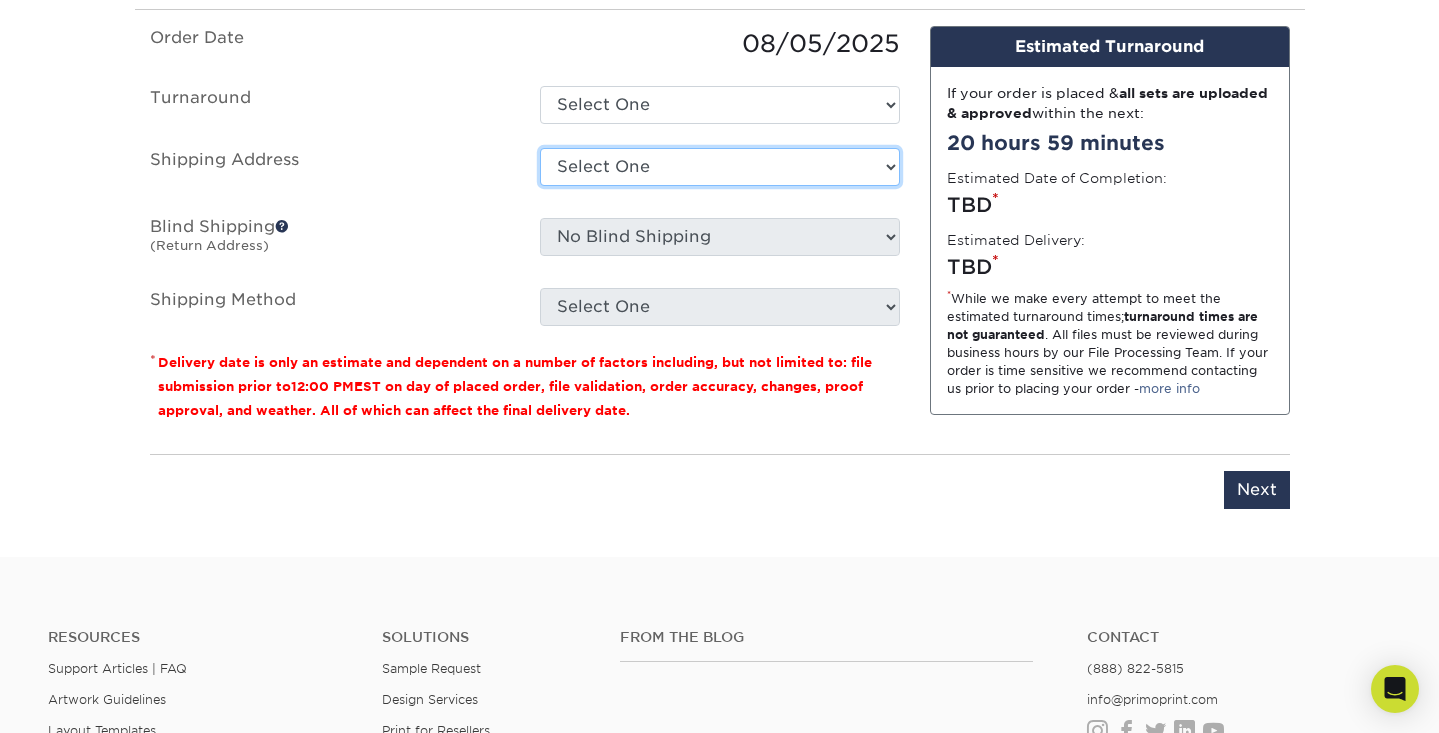scroll, scrollTop: 1699, scrollLeft: 0, axis: vertical 